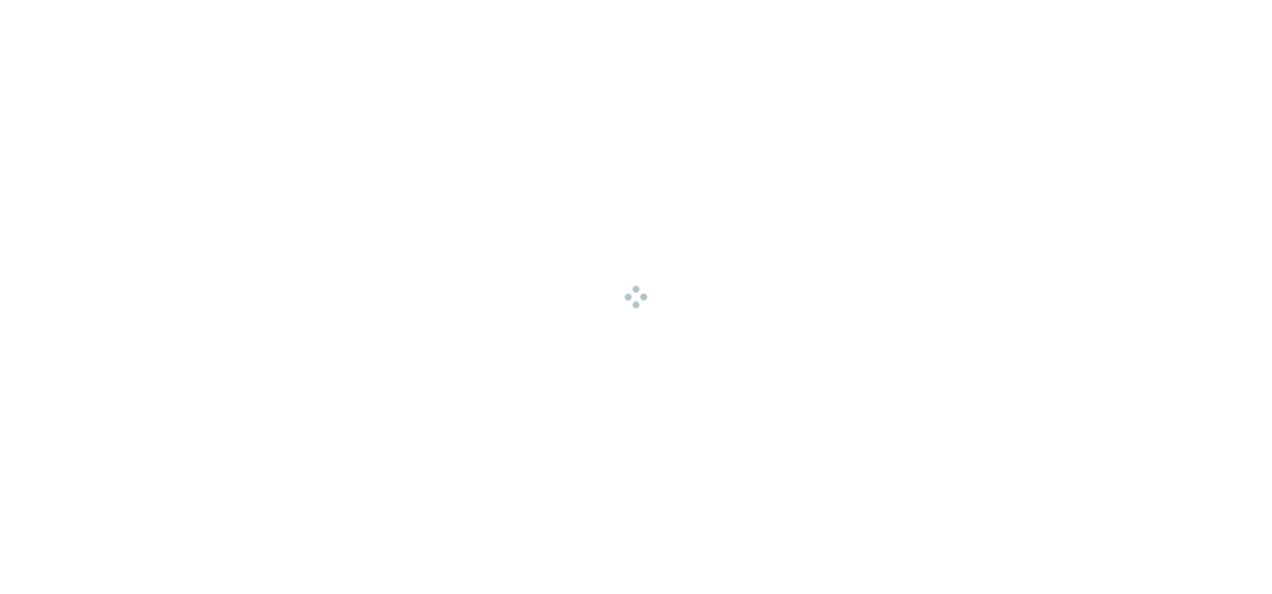 scroll, scrollTop: 0, scrollLeft: 0, axis: both 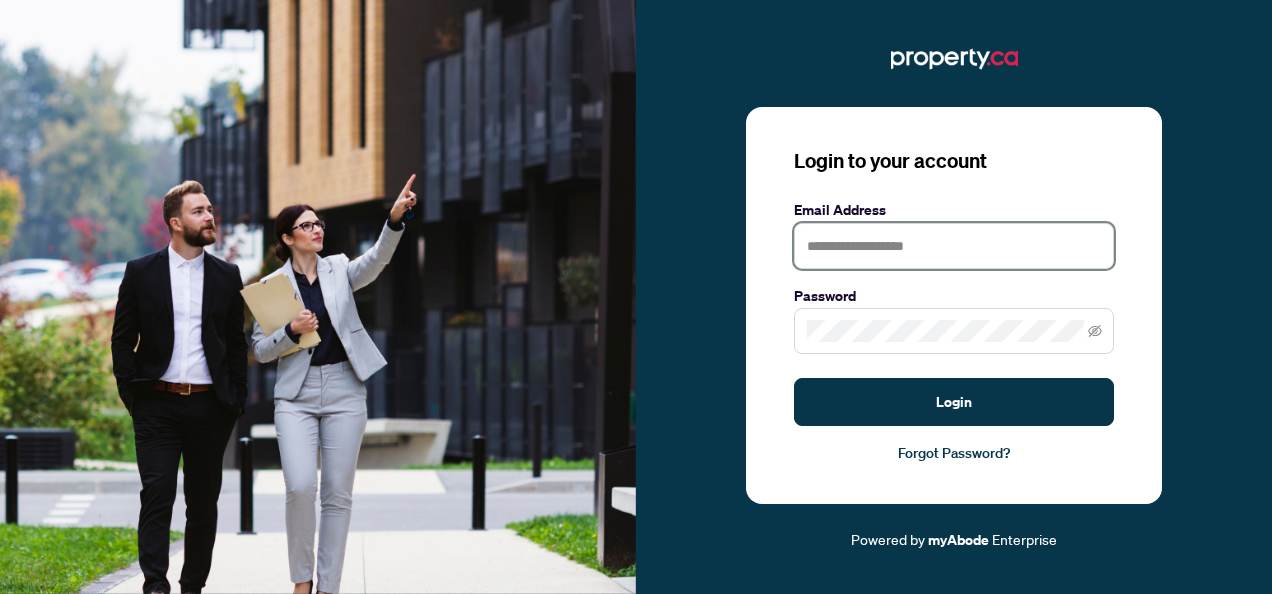 click at bounding box center (954, 246) 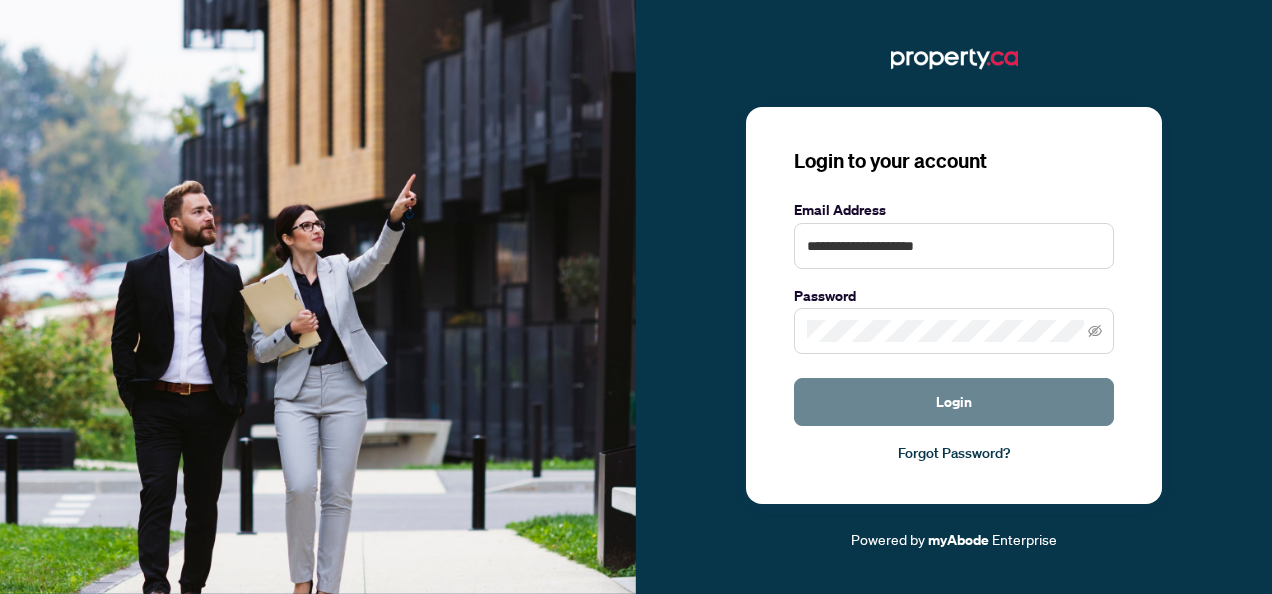 click on "Login" at bounding box center [954, 402] 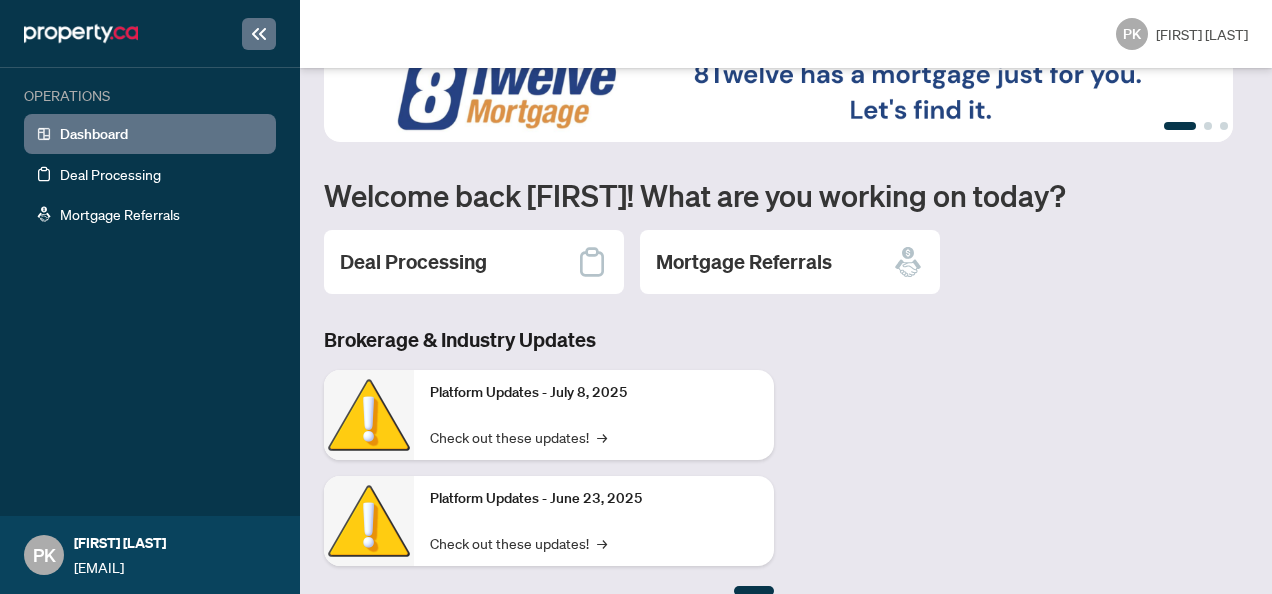 scroll, scrollTop: 73, scrollLeft: 0, axis: vertical 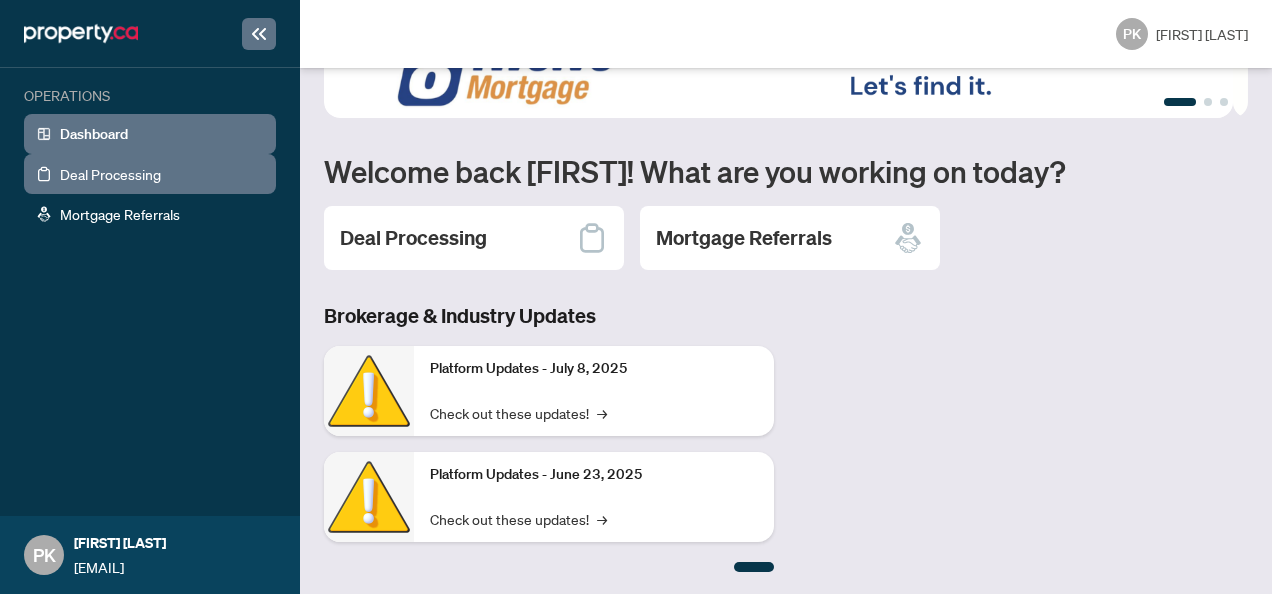 click on "Deal Processing" at bounding box center [110, 174] 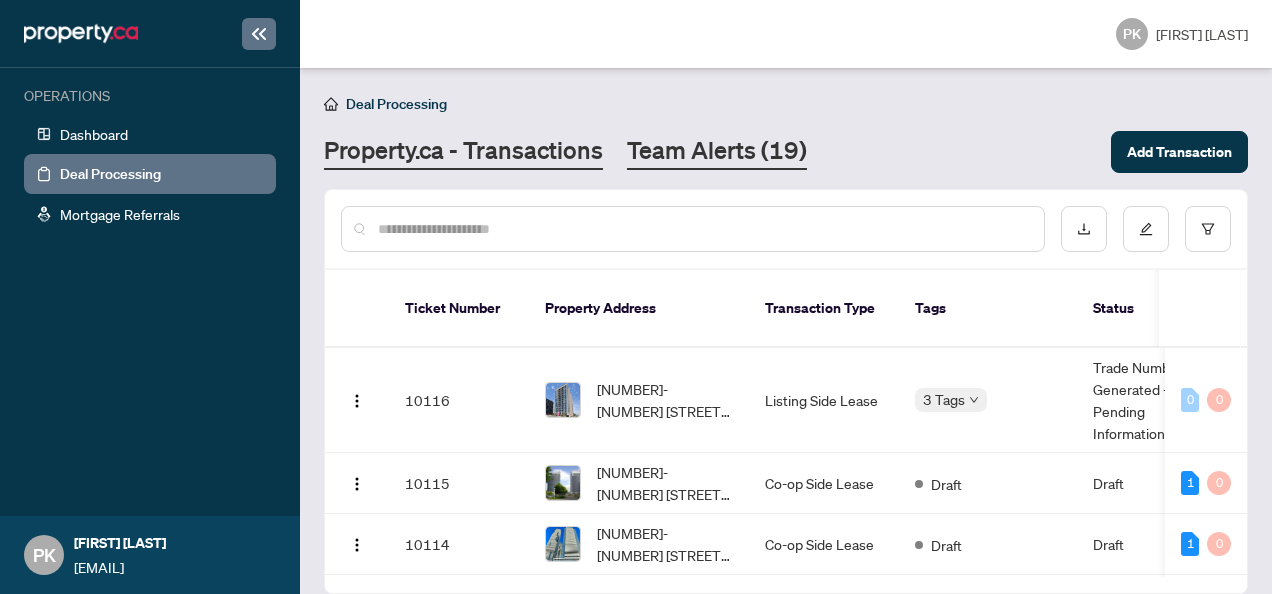 click on "Team Alerts   (19)" at bounding box center [717, 152] 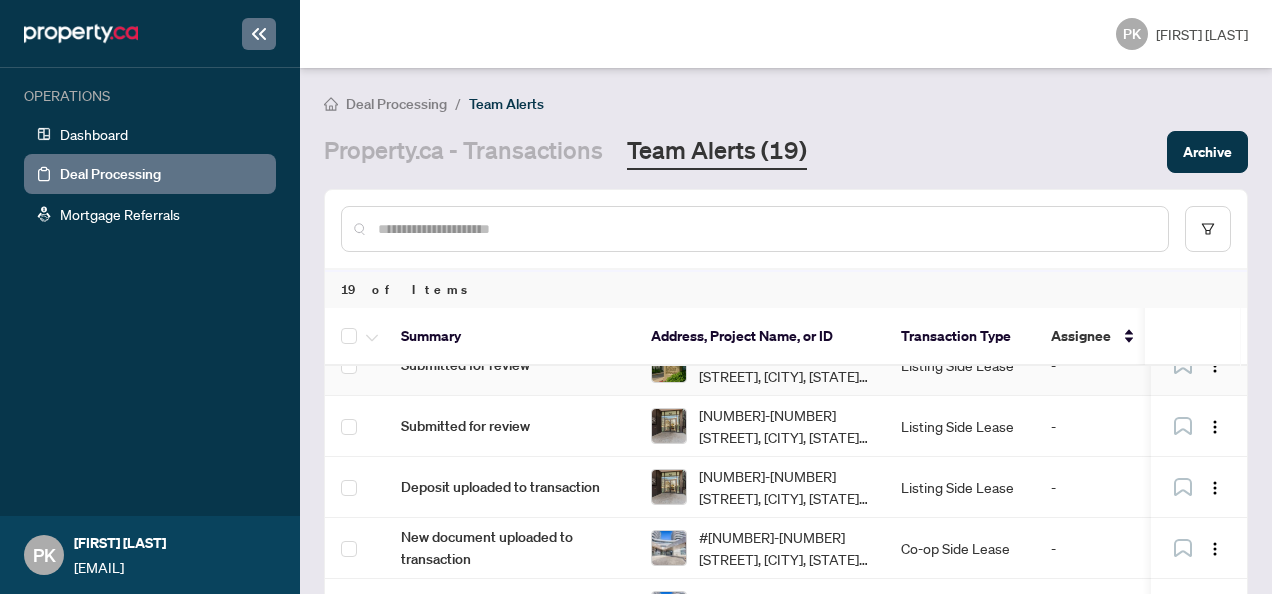 scroll, scrollTop: 0, scrollLeft: 0, axis: both 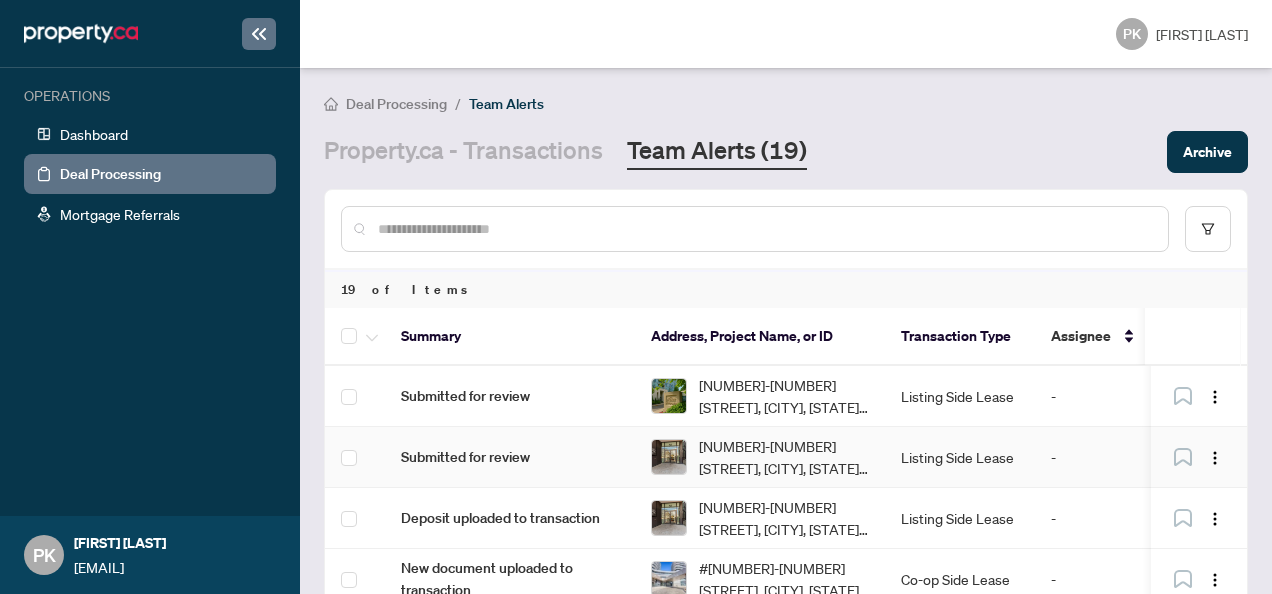 click on "[NUMBER] [STREET] [NUMBER] - [CITY], [STATE] [POSTAL_CODE], [COUNTRY]" at bounding box center [784, 457] 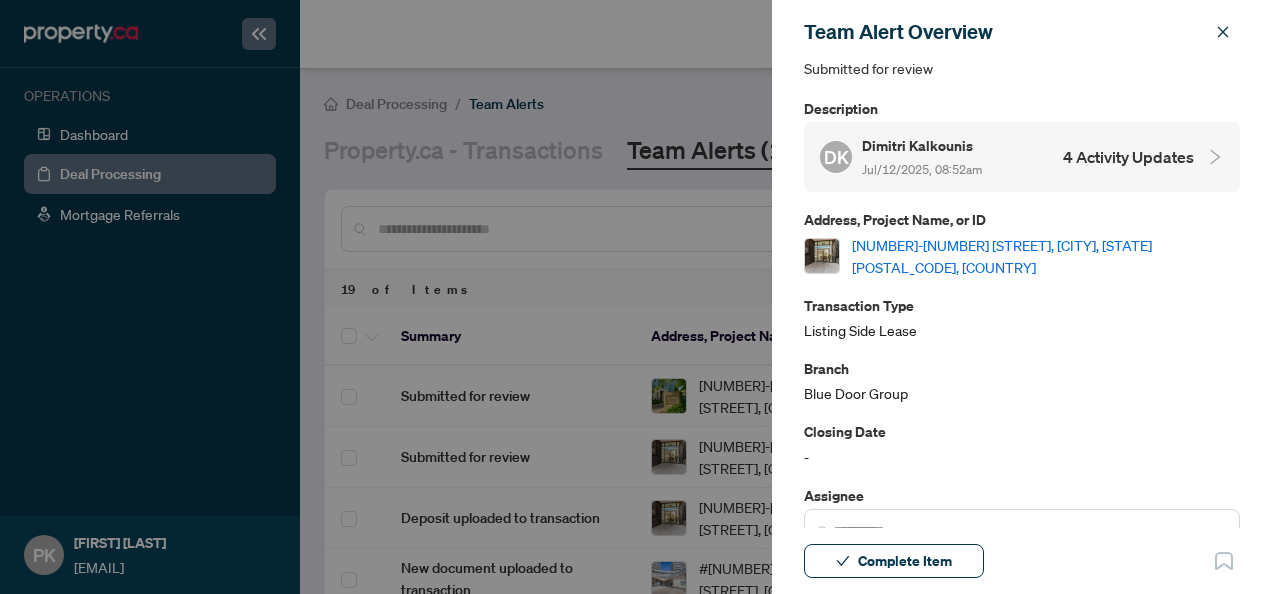 scroll, scrollTop: 0, scrollLeft: 0, axis: both 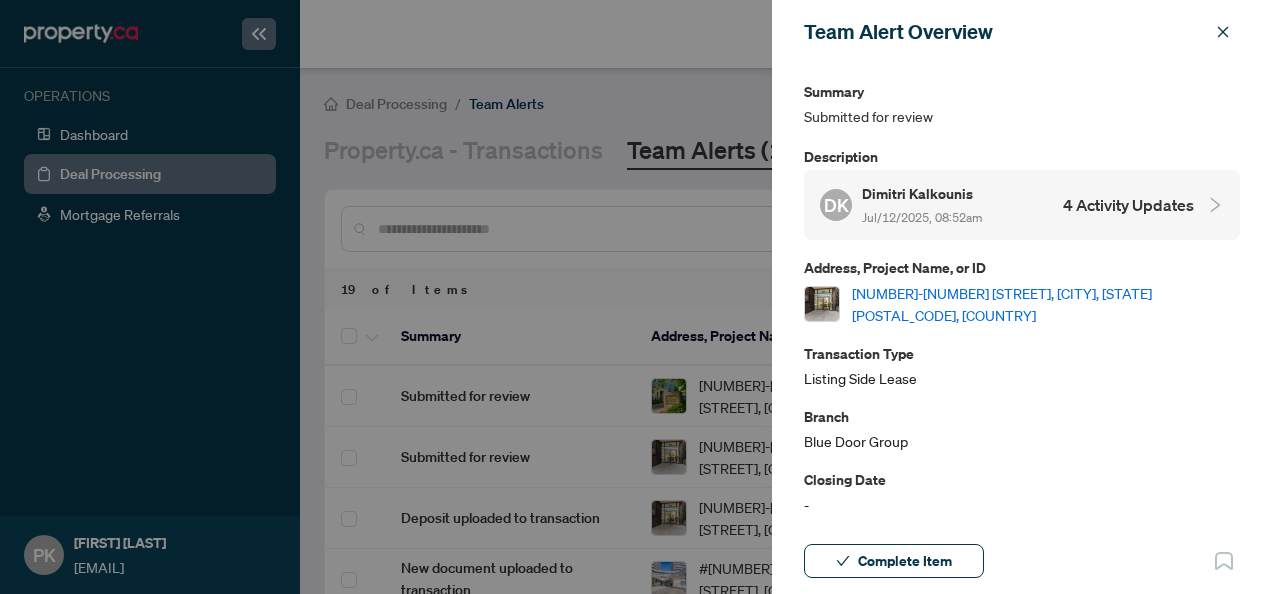 click on "4 Activity Updates" at bounding box center (1128, 205) 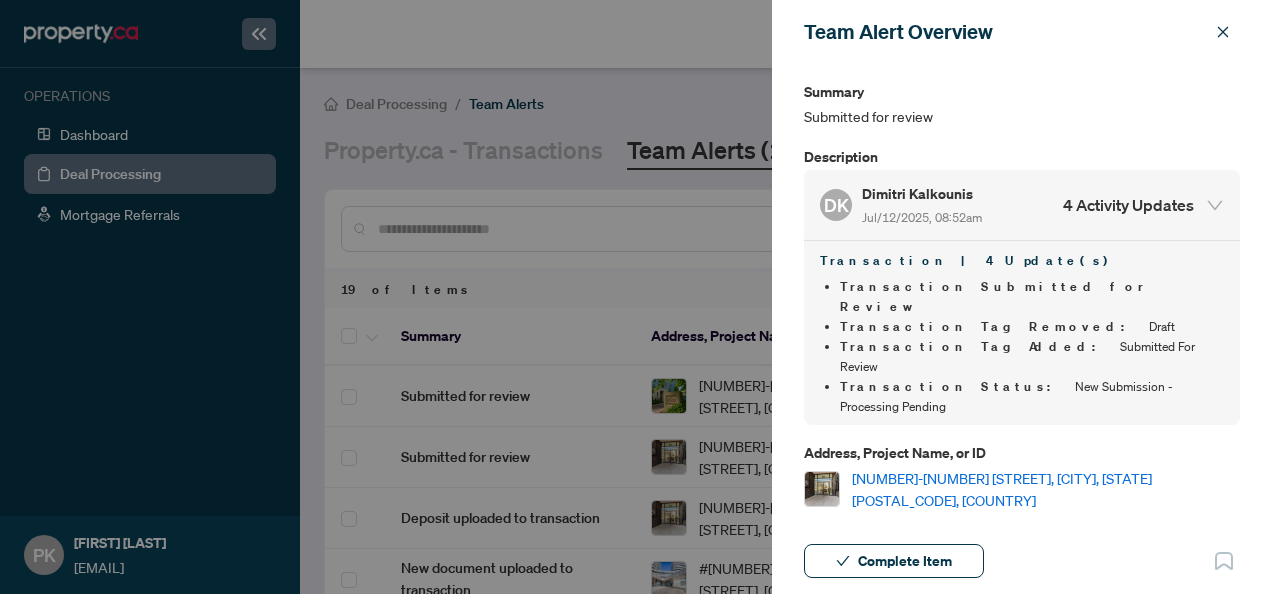 click at bounding box center [636, 297] 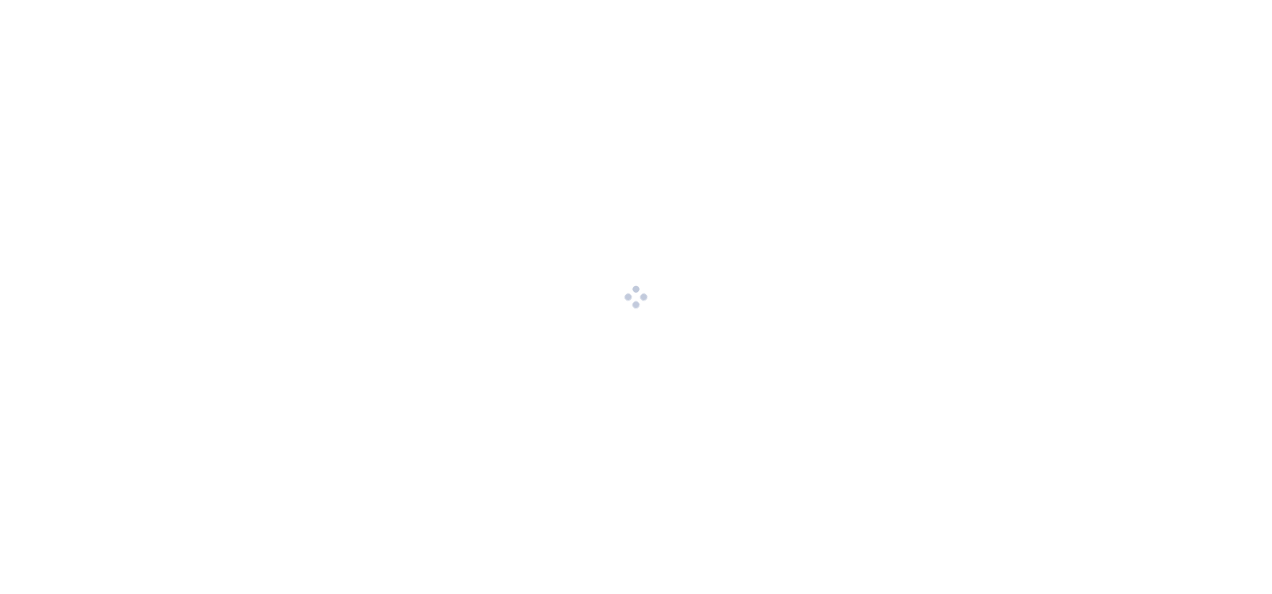 scroll, scrollTop: 0, scrollLeft: 0, axis: both 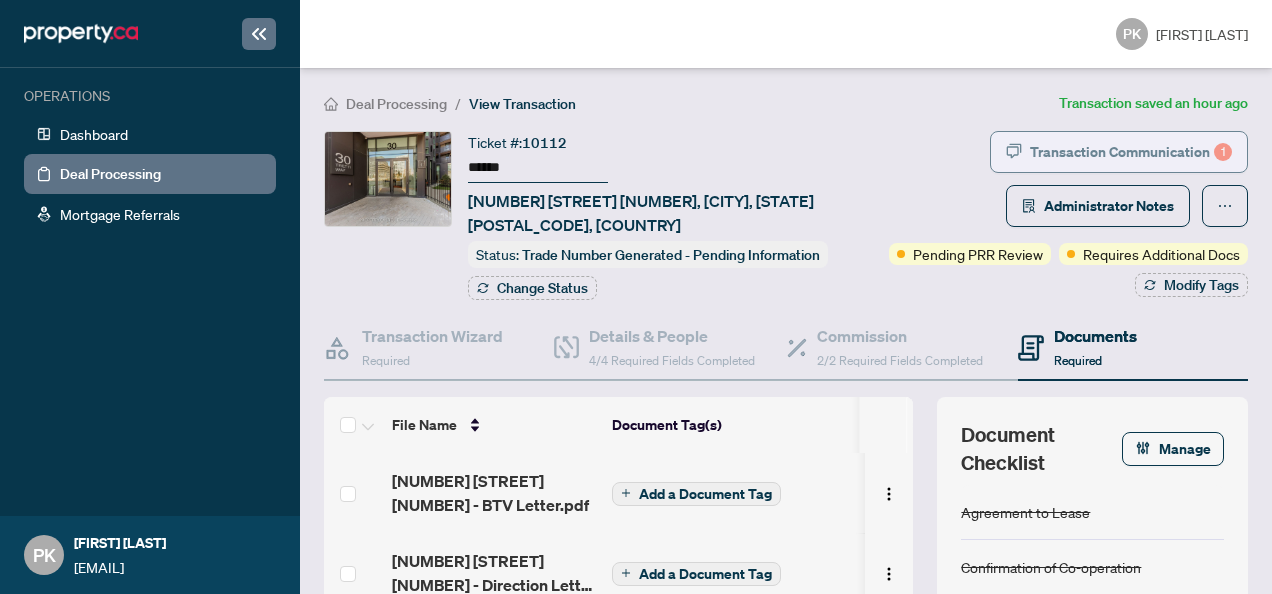 click on "Transaction Communication 1" at bounding box center (1131, 152) 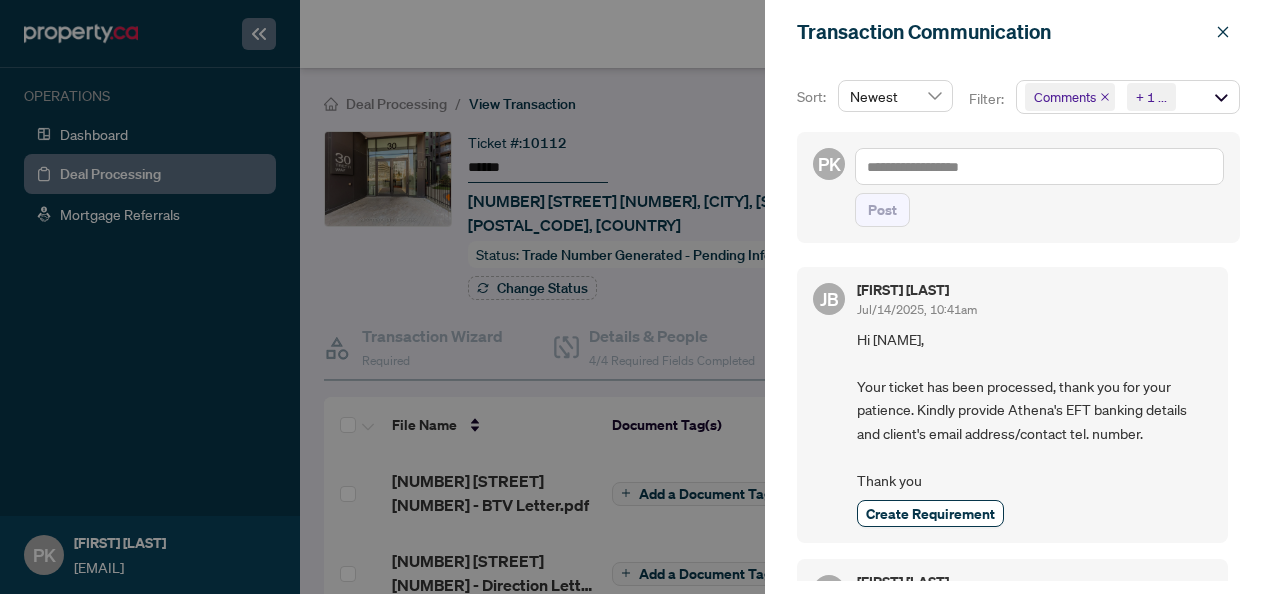 scroll, scrollTop: 2, scrollLeft: 0, axis: vertical 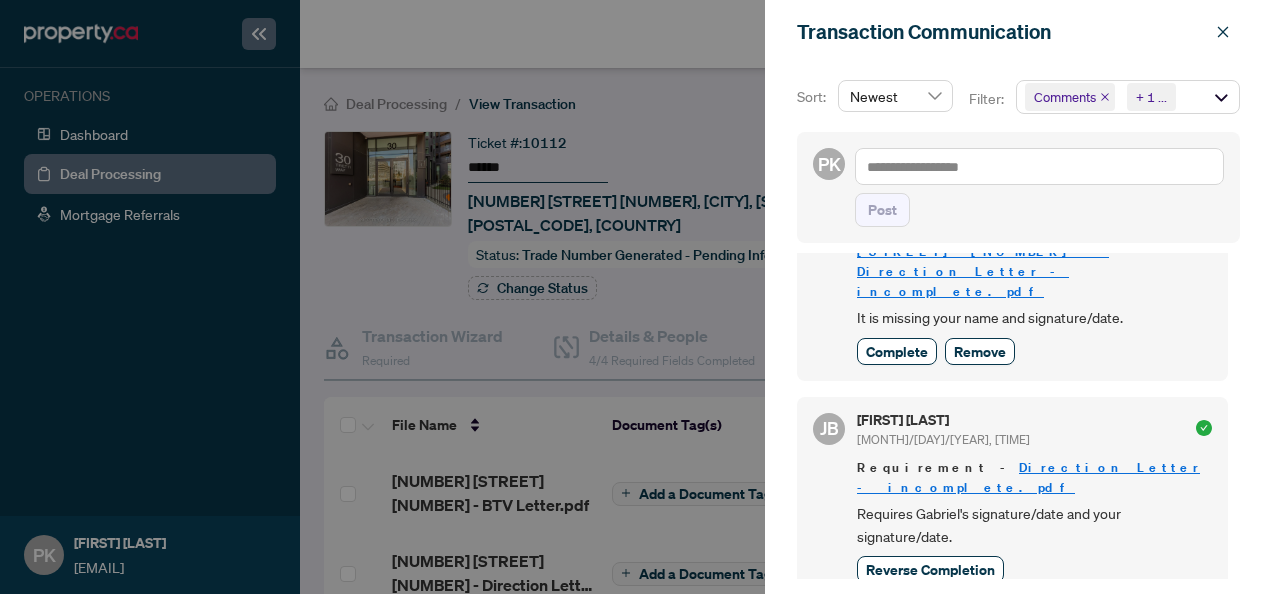click on "Direction Letter - incomplete.pdf" at bounding box center (1028, 477) 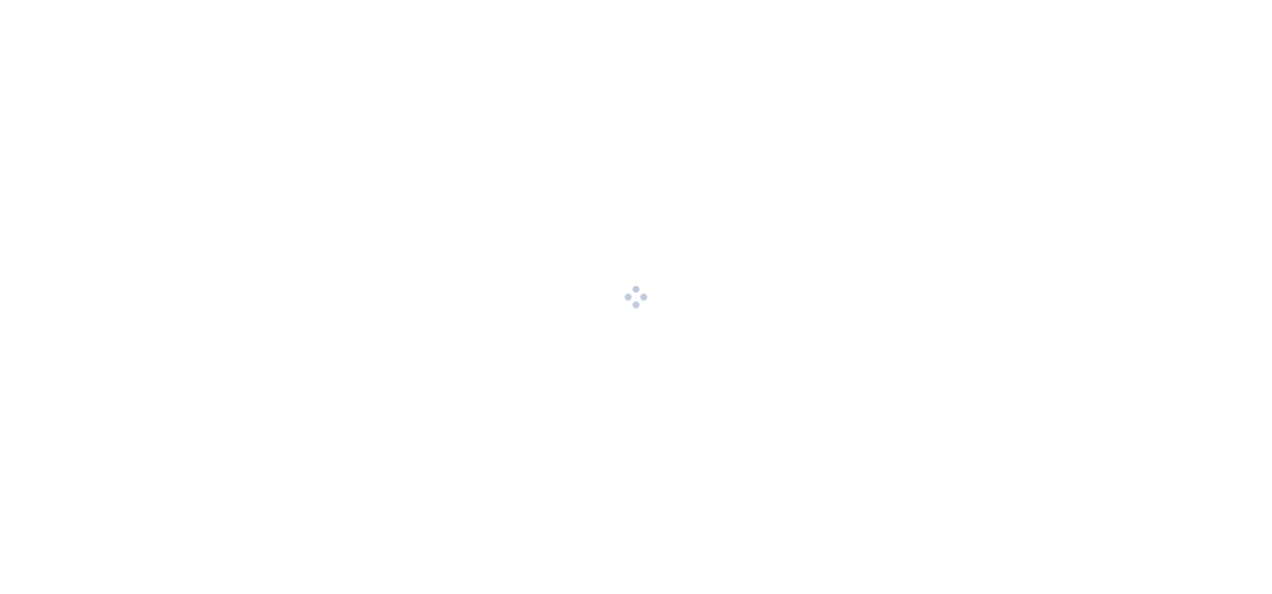 scroll, scrollTop: 0, scrollLeft: 0, axis: both 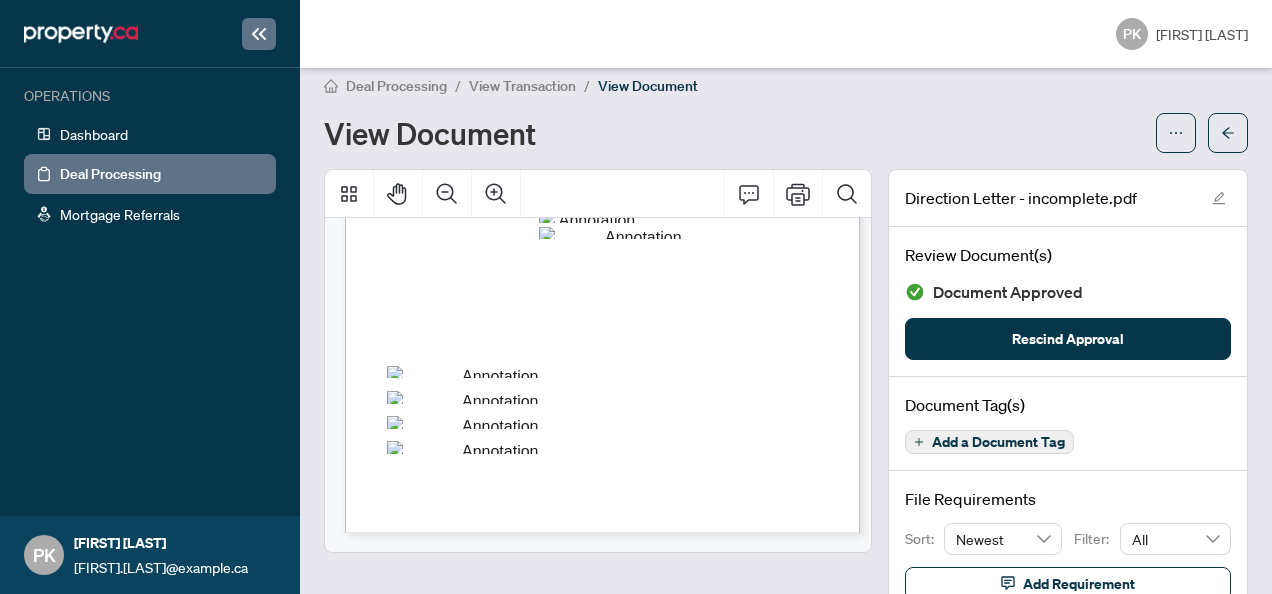 click on "Direction for Payment of Balance Funds
To Whom It May Concern,
We, the undersigned, are the parties entitled to receive the balance funds resulting
from the transaction relating to:
(insert property address)
The balance of trust funds payable to the Landlord, pursuant to the terms of the executed
Listing Agreement, shall be paid in full to:
Name of Payee or Entity:
Full Legal Name:
Mailing Address:
Phone / Email:
Bank Number (3 Digits):
Transit Number (5 Digits):
Account Number:
We, the undersigned, hereby confirm that all parties to this transaction consent to the direction of payment
outlined herein. We have attached a copy of a valid void cheque issued by a Canadian financial institution and
hereby irrevocably authorize the release of the balance of trust funds to the payee identified above.
No payment shall be made to any third party not registered on the title of the subject property. We confirm that
the time of execution.
(Full name of First Party)  (Signature)  (Date)
(Signature)" at bounding box center [561, 147] 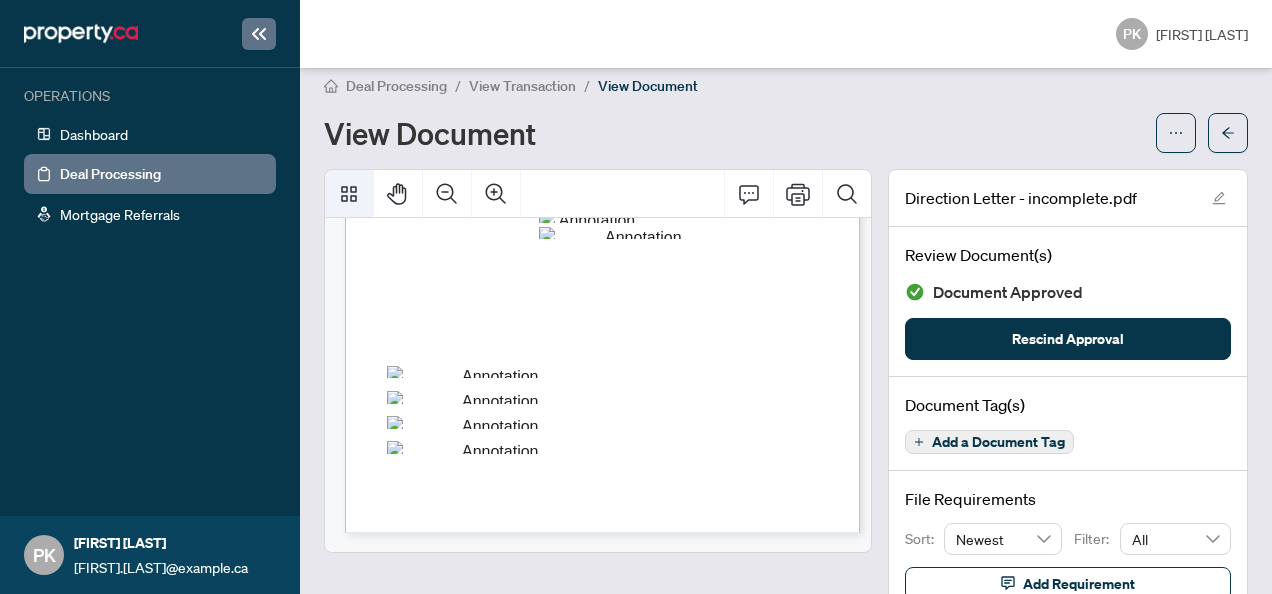 click at bounding box center [349, 194] 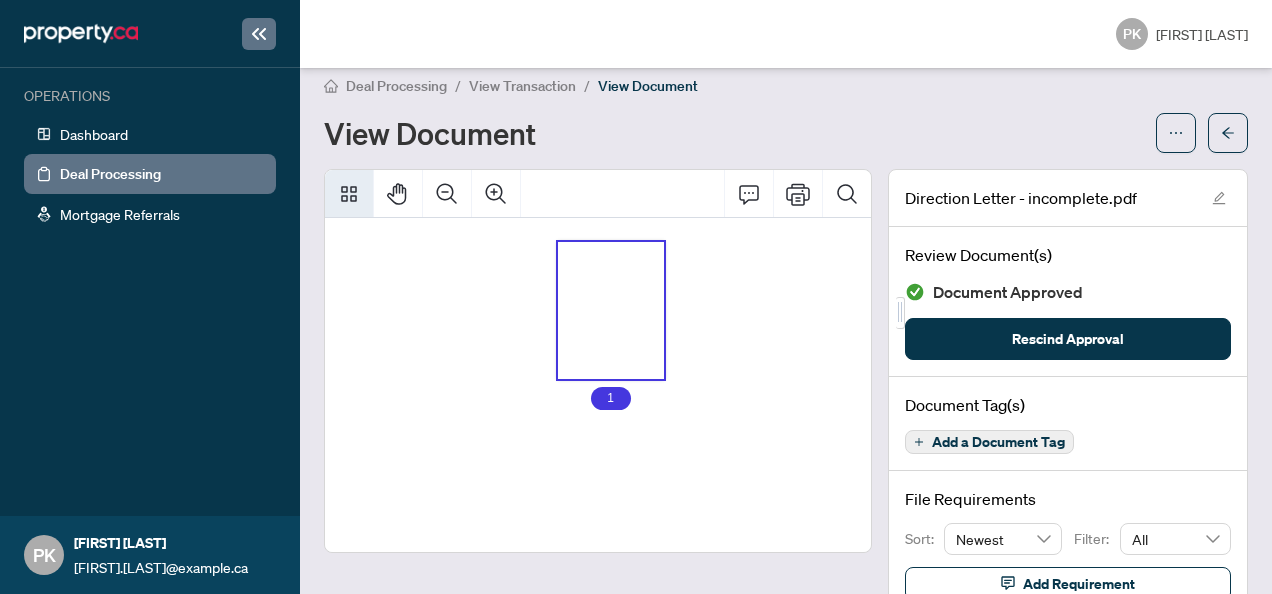 scroll, scrollTop: 0, scrollLeft: 0, axis: both 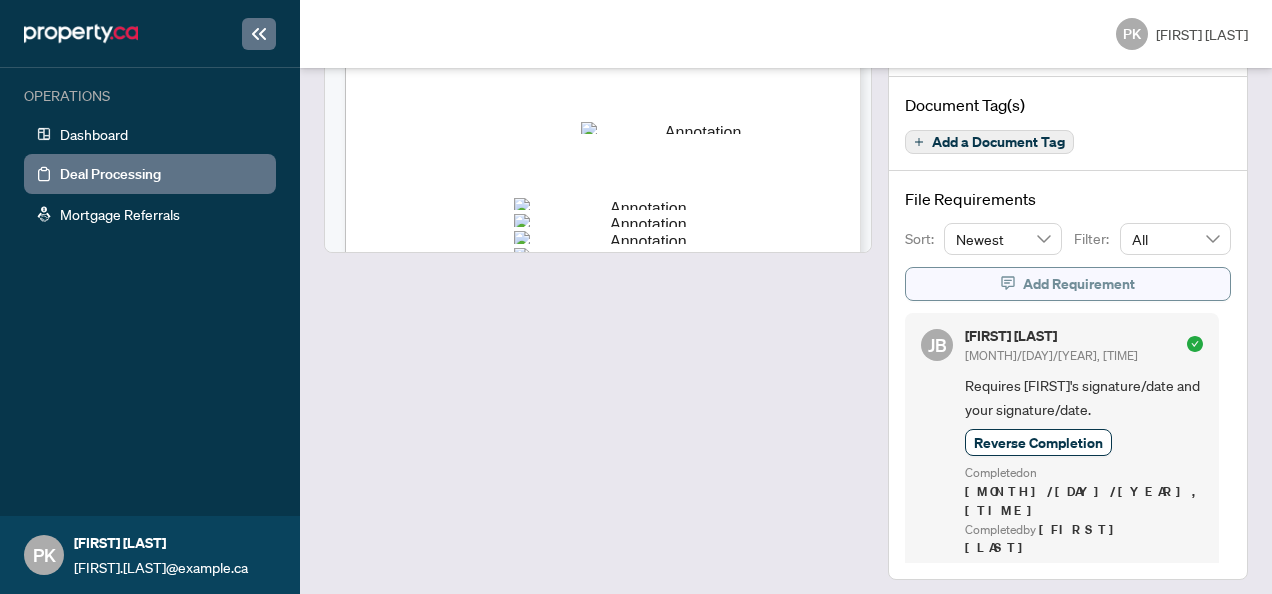 click on "Add Requirement" at bounding box center [1079, 284] 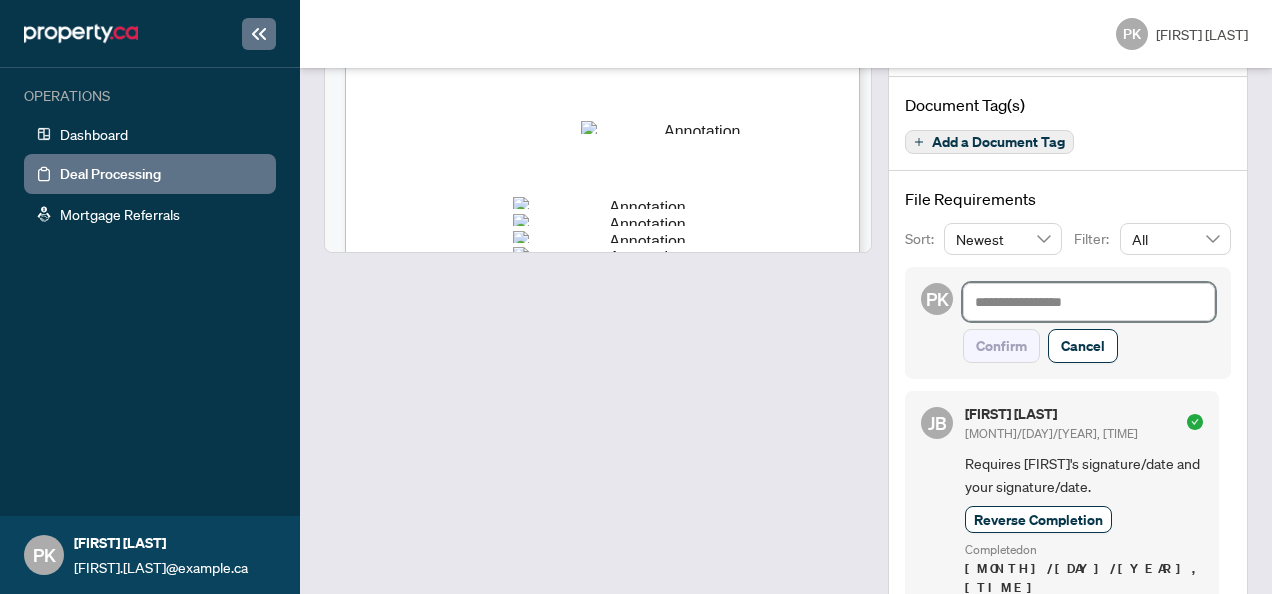 click at bounding box center (1089, 301) 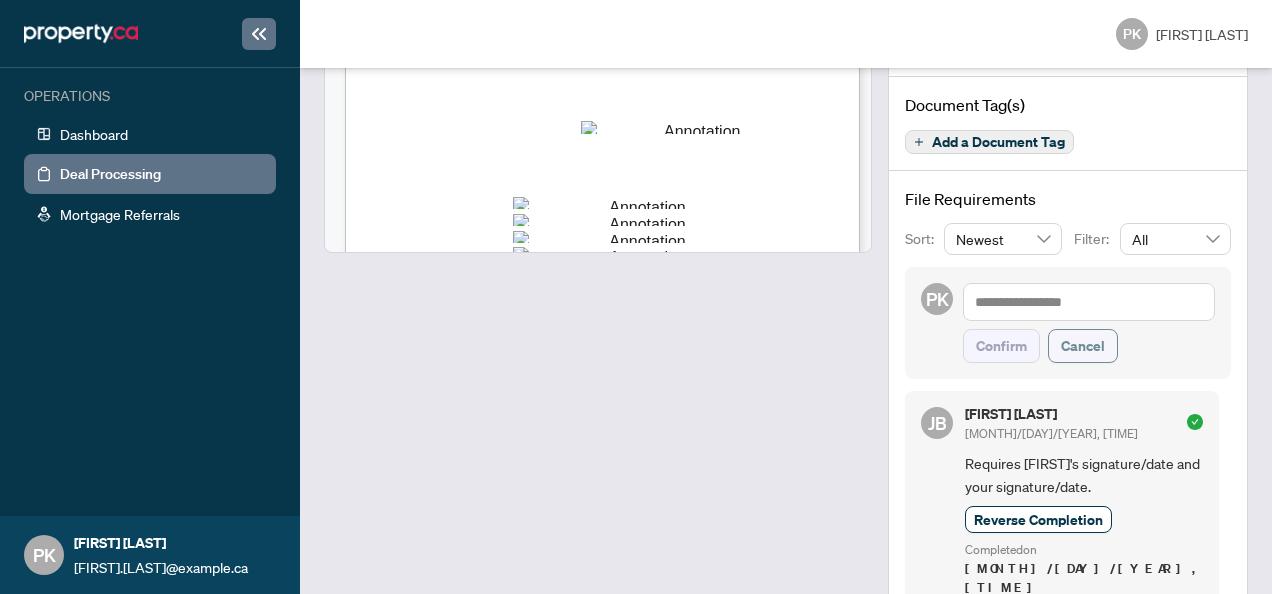 click on "Cancel" at bounding box center [1083, 346] 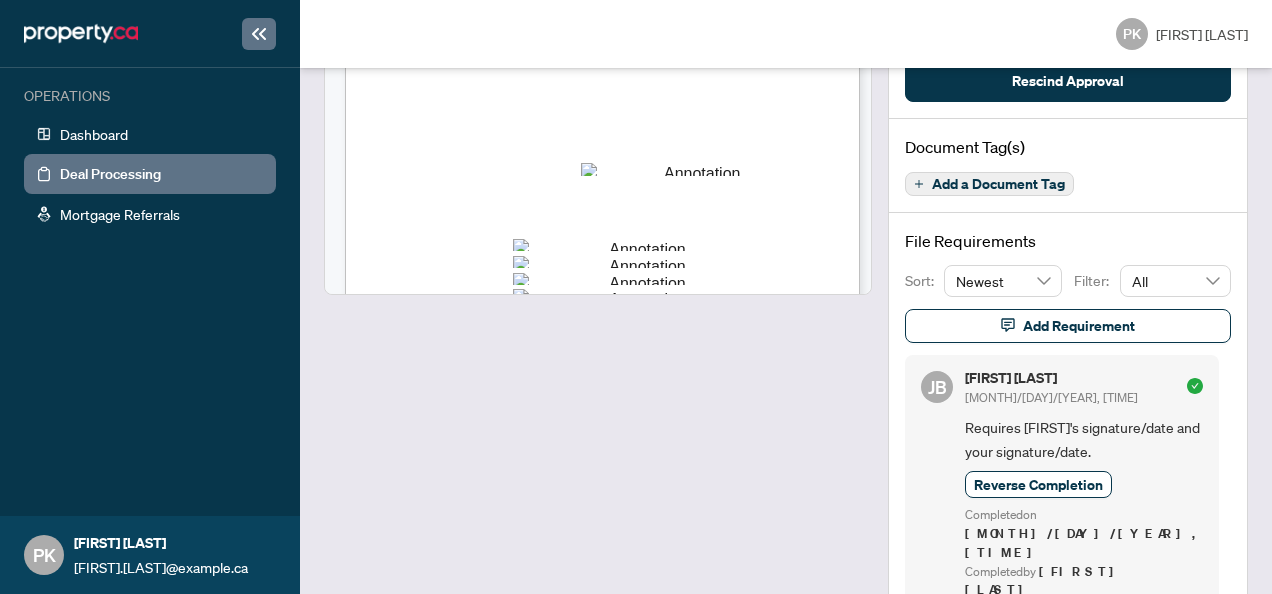 scroll, scrollTop: 318, scrollLeft: 0, axis: vertical 